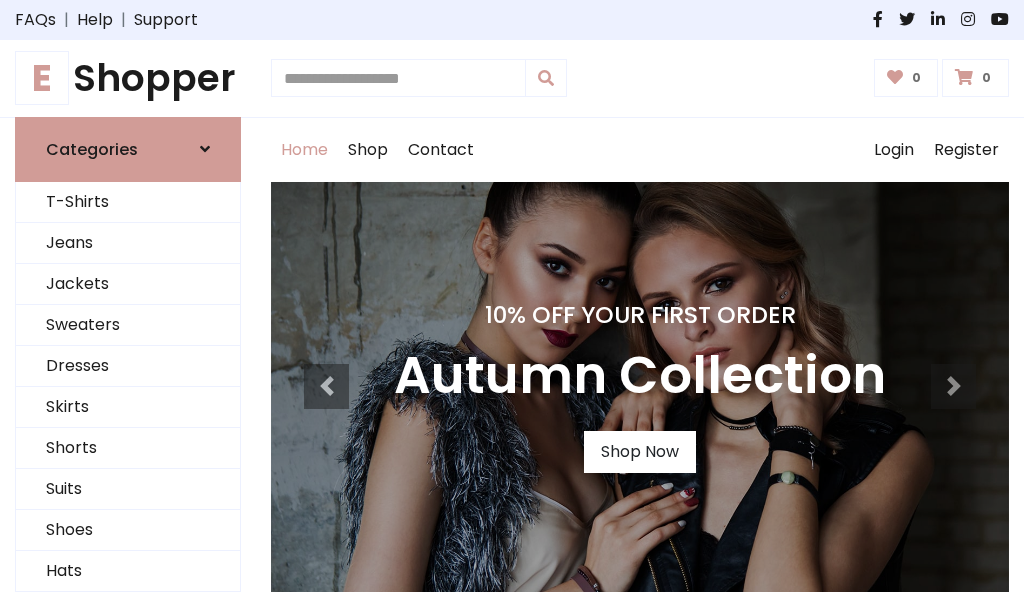 scroll, scrollTop: 0, scrollLeft: 0, axis: both 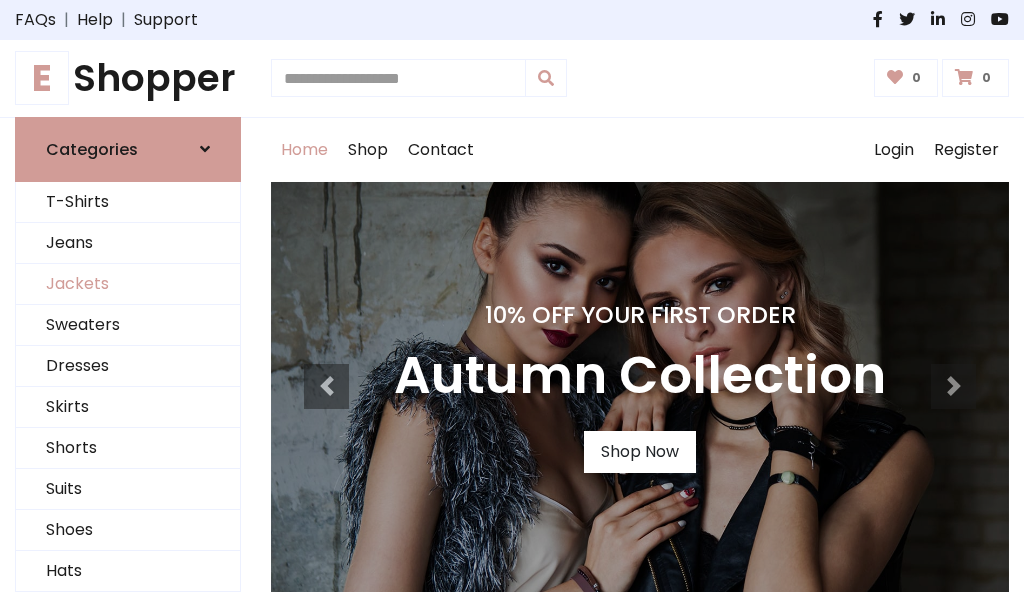 click on "Jackets" at bounding box center (128, 284) 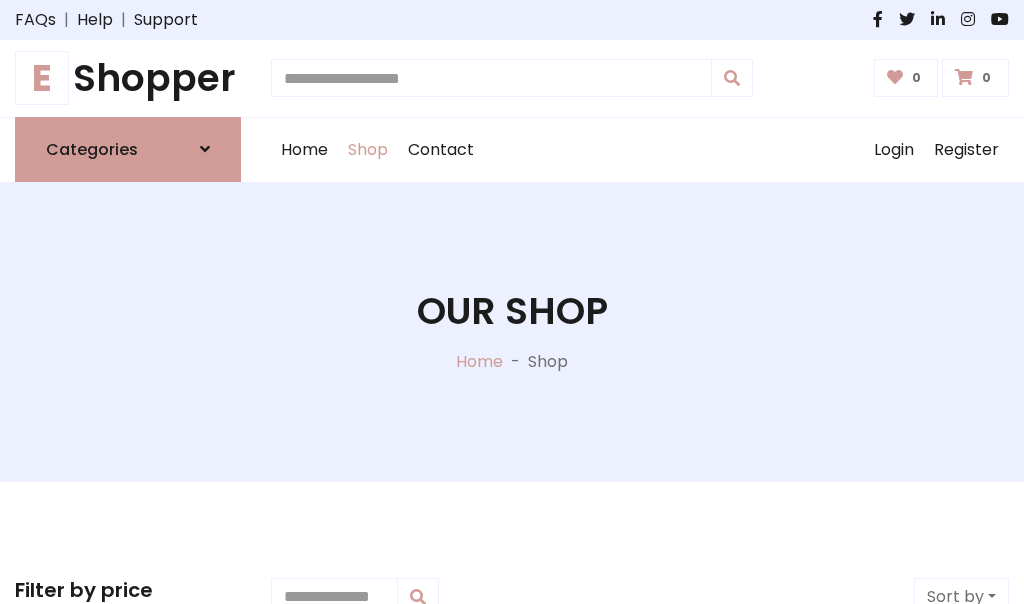 scroll, scrollTop: 904, scrollLeft: 0, axis: vertical 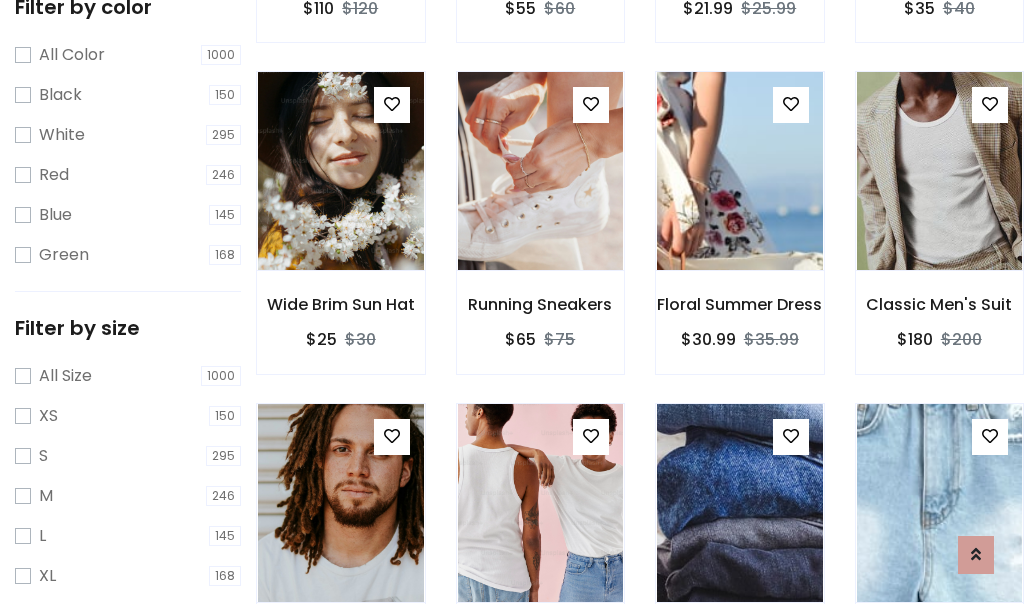 click at bounding box center [340, -160] 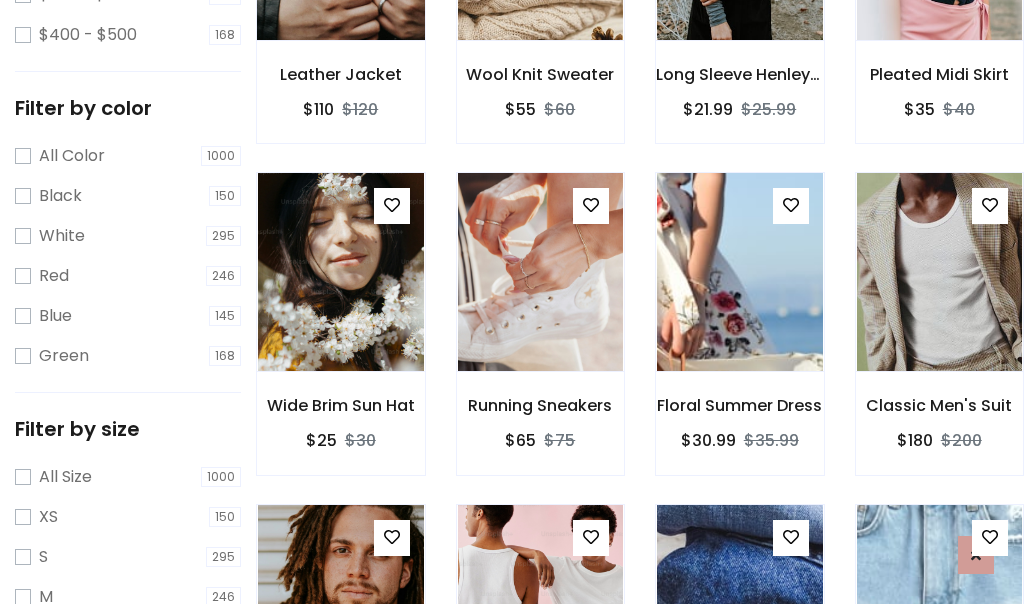 scroll, scrollTop: 101, scrollLeft: 0, axis: vertical 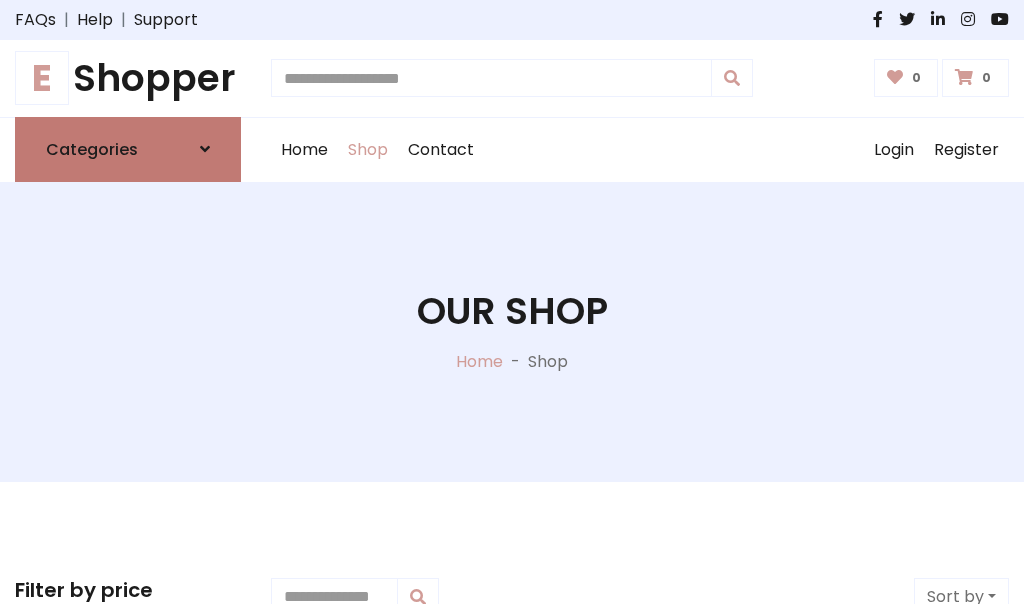 click on "Categories" at bounding box center [92, 149] 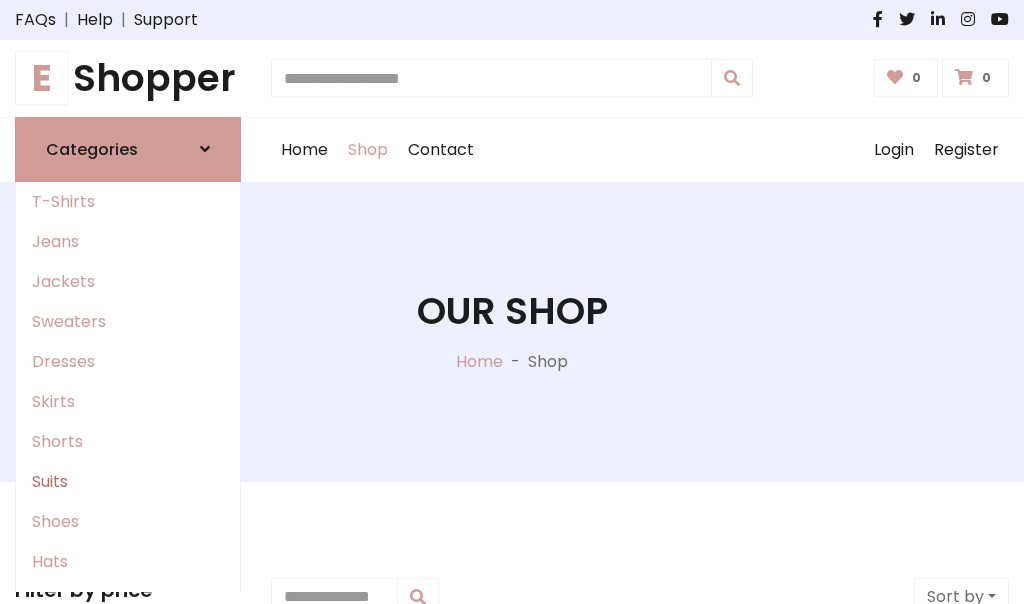 click on "Suits" at bounding box center (128, 482) 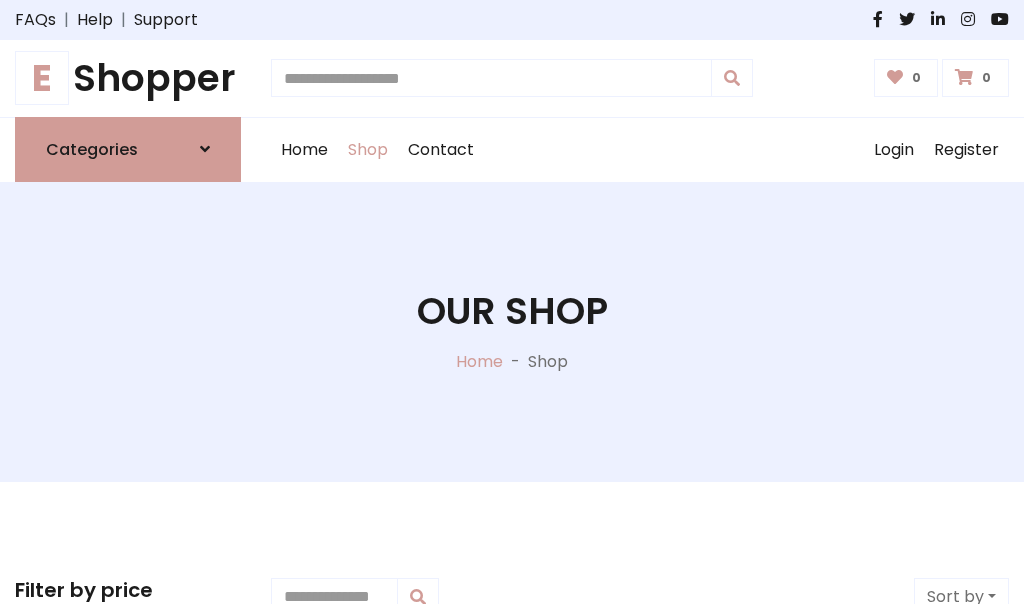 scroll, scrollTop: 1445, scrollLeft: 0, axis: vertical 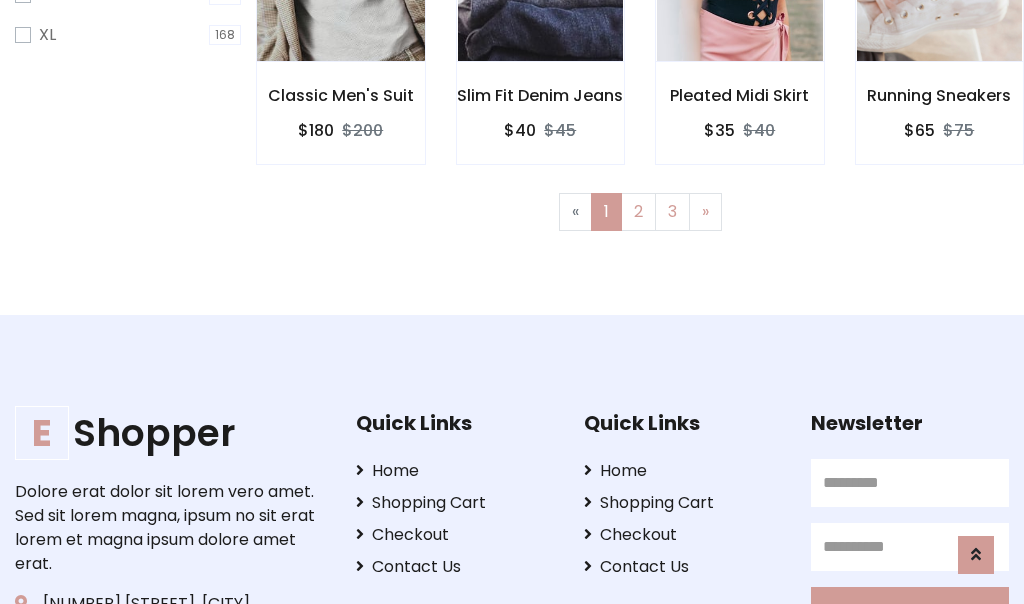 click at bounding box center [340, -38] 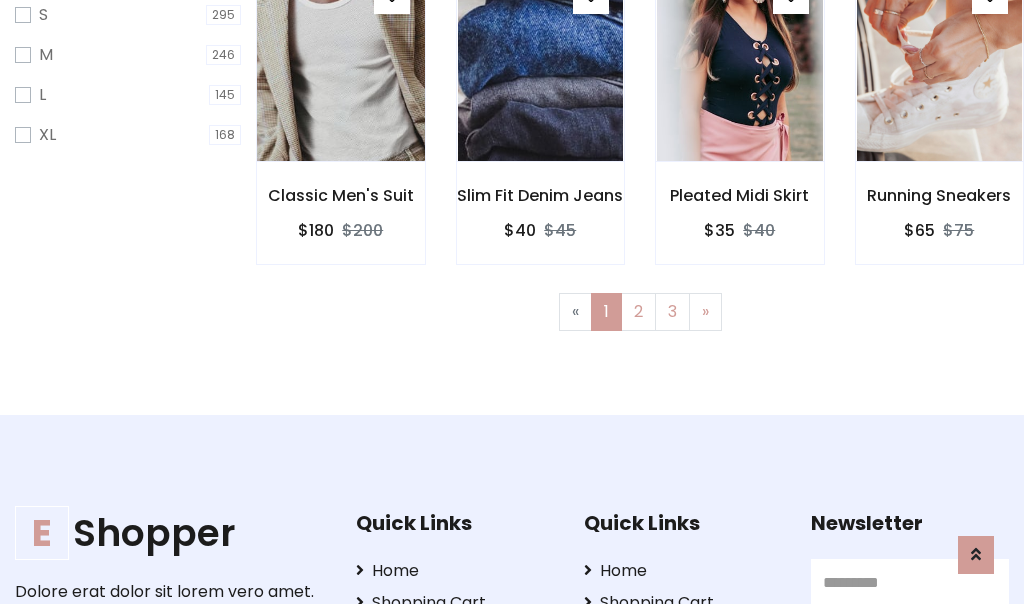 scroll, scrollTop: 100, scrollLeft: 0, axis: vertical 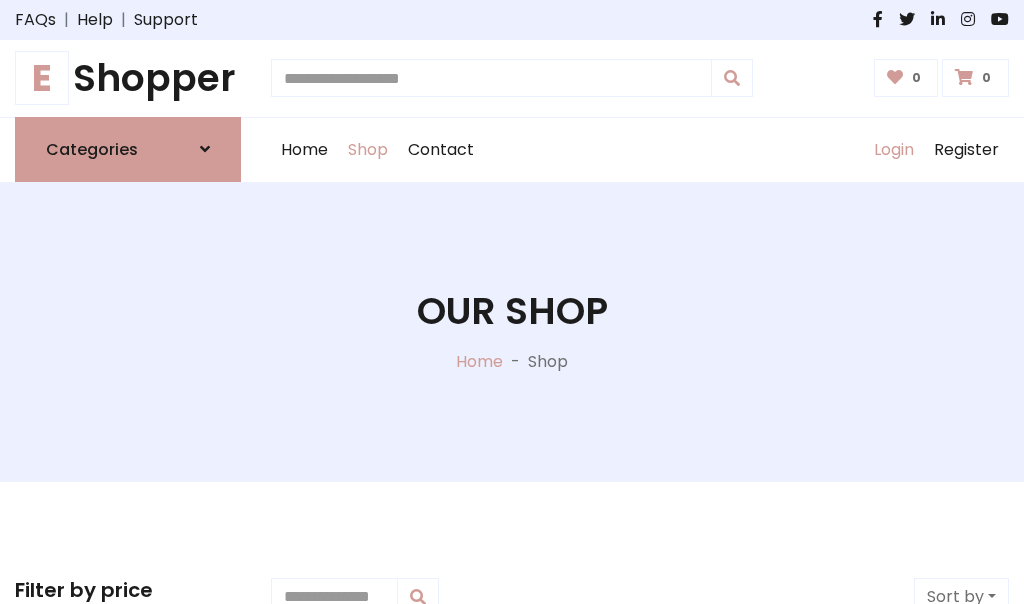 click on "Login" at bounding box center (894, 150) 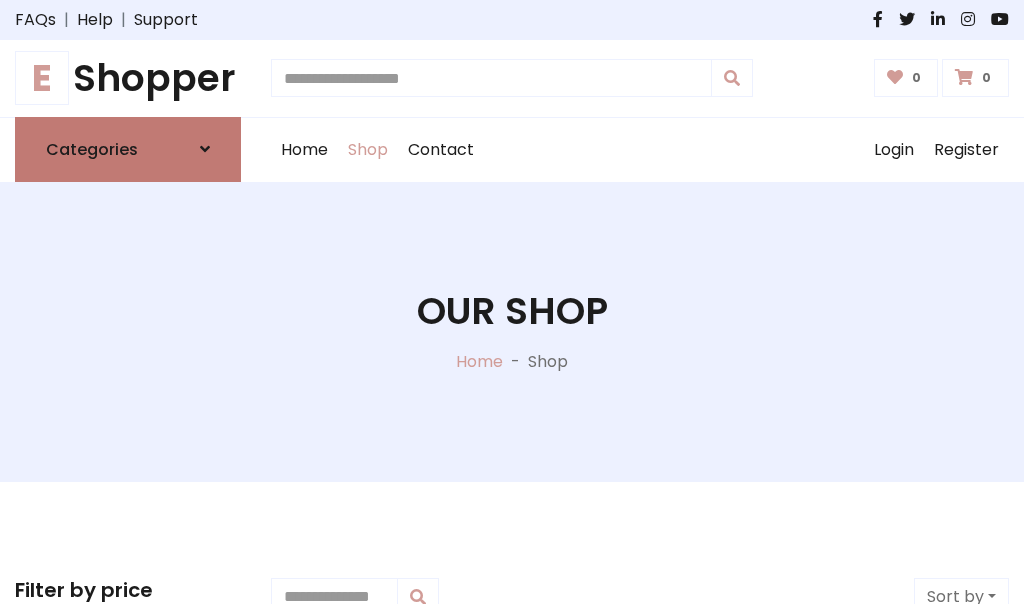 click at bounding box center [205, 149] 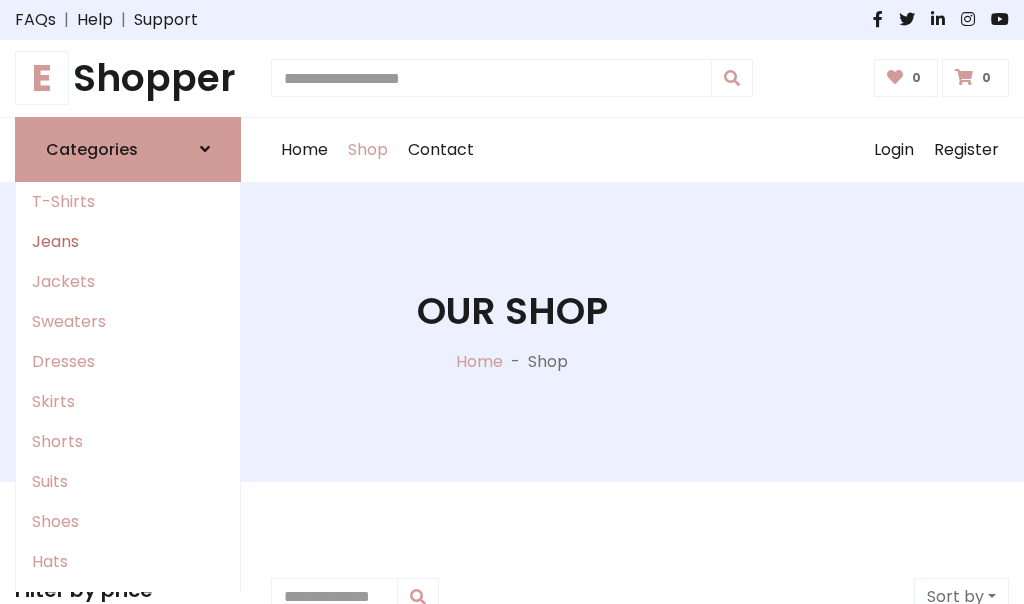 click on "Jeans" at bounding box center (128, 242) 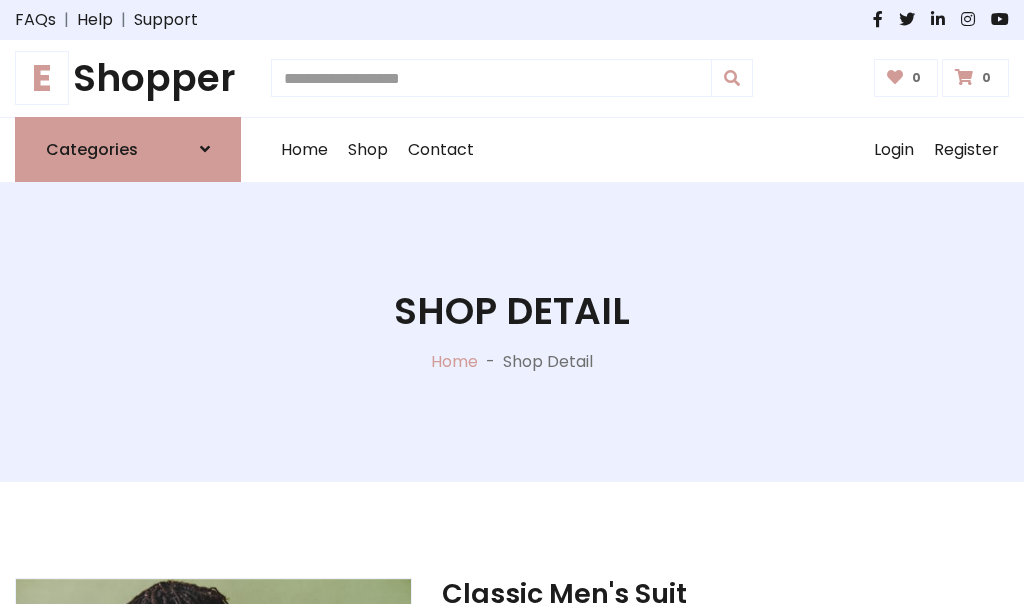 scroll, scrollTop: 1869, scrollLeft: 0, axis: vertical 